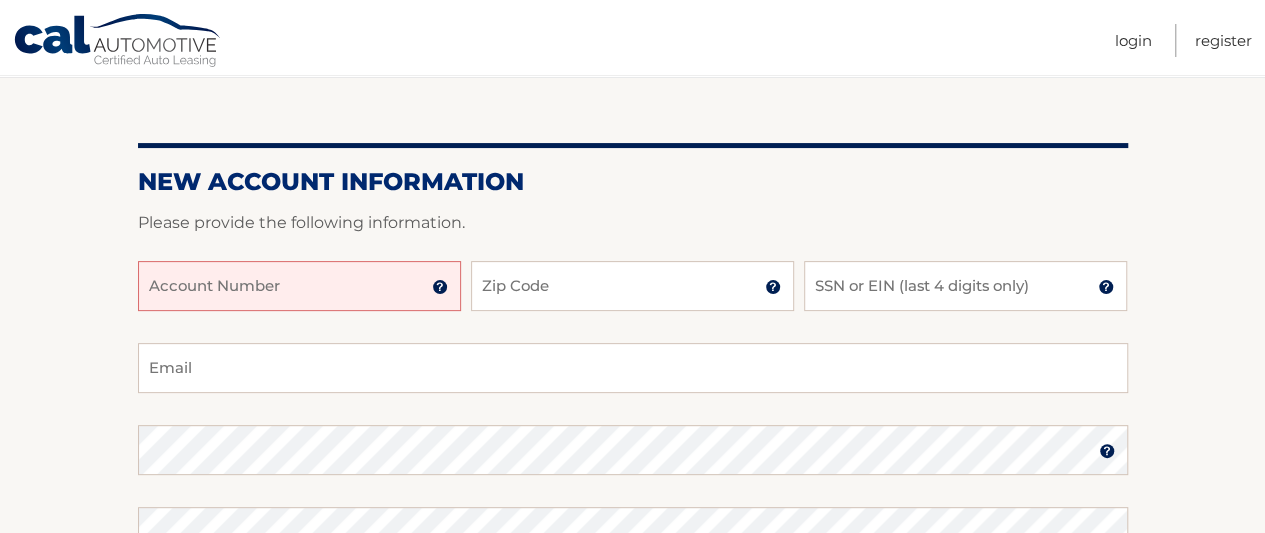 scroll, scrollTop: 200, scrollLeft: 0, axis: vertical 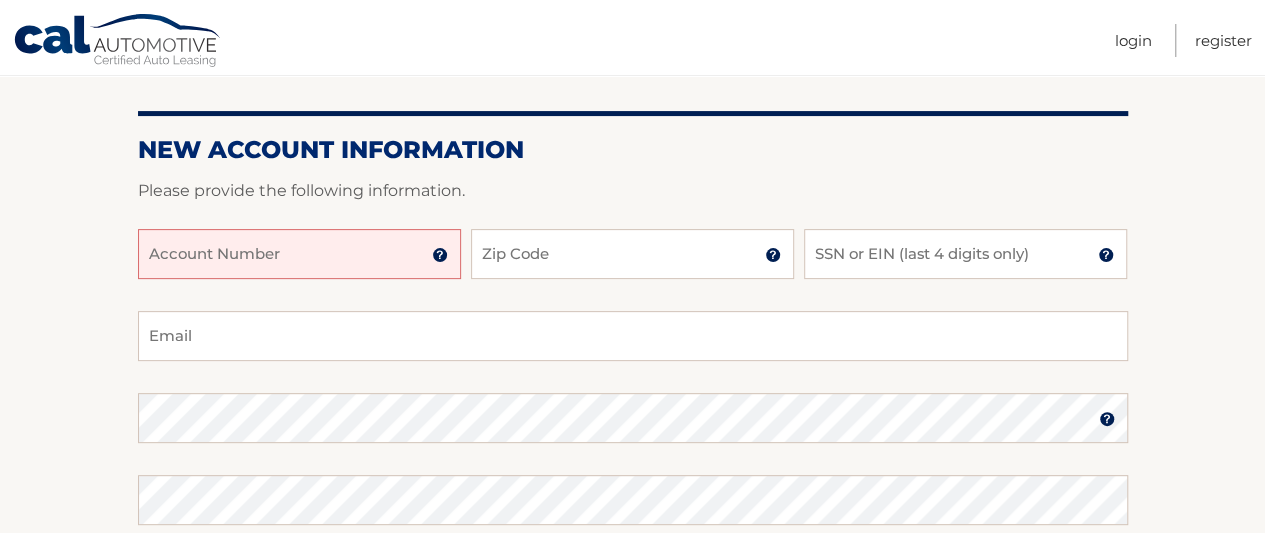 click on "Account Number" at bounding box center (299, 254) 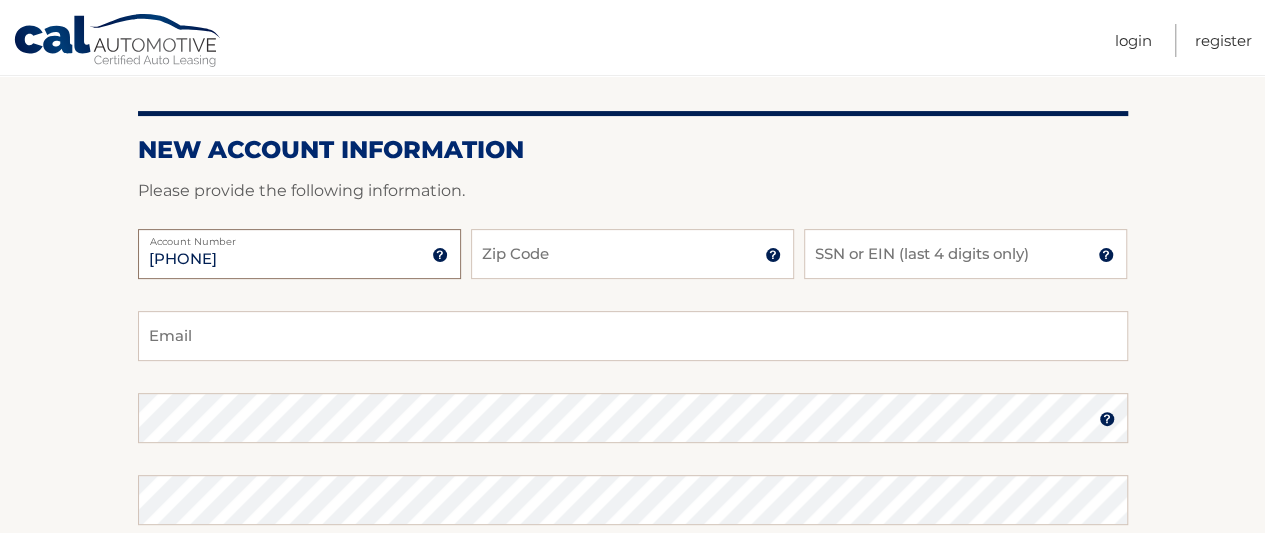 type on "44455972009" 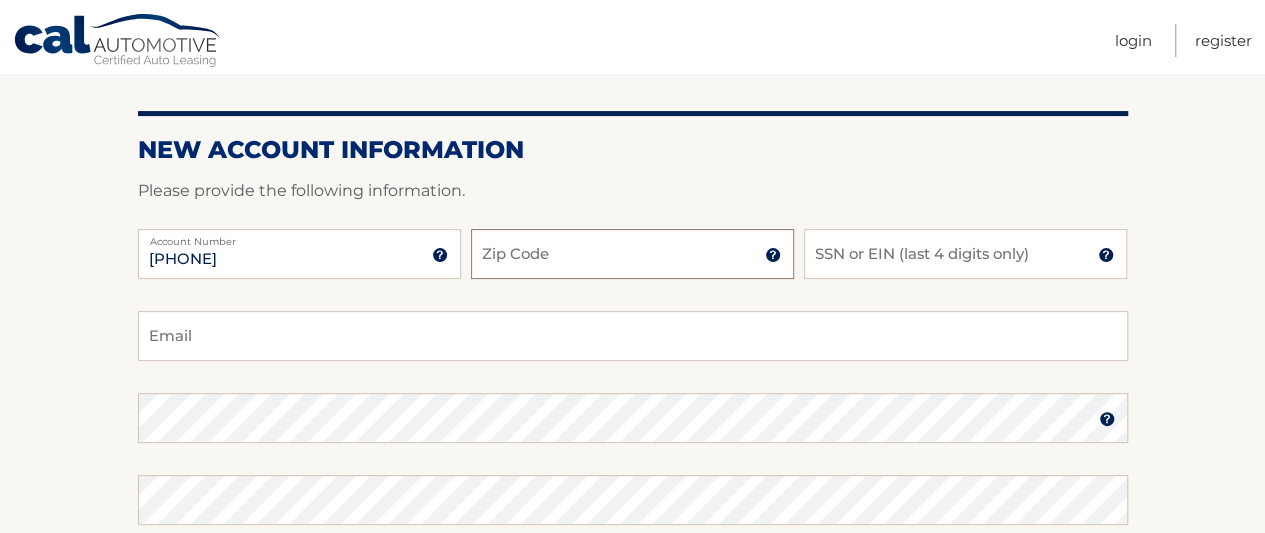click on "Zip Code" at bounding box center [632, 254] 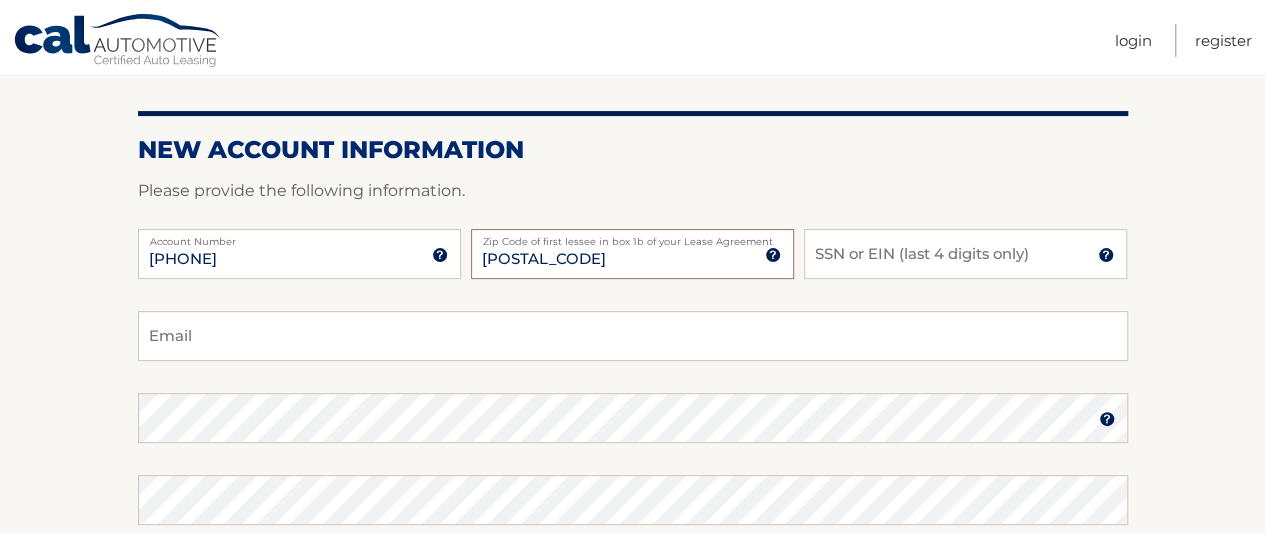 type on "08857" 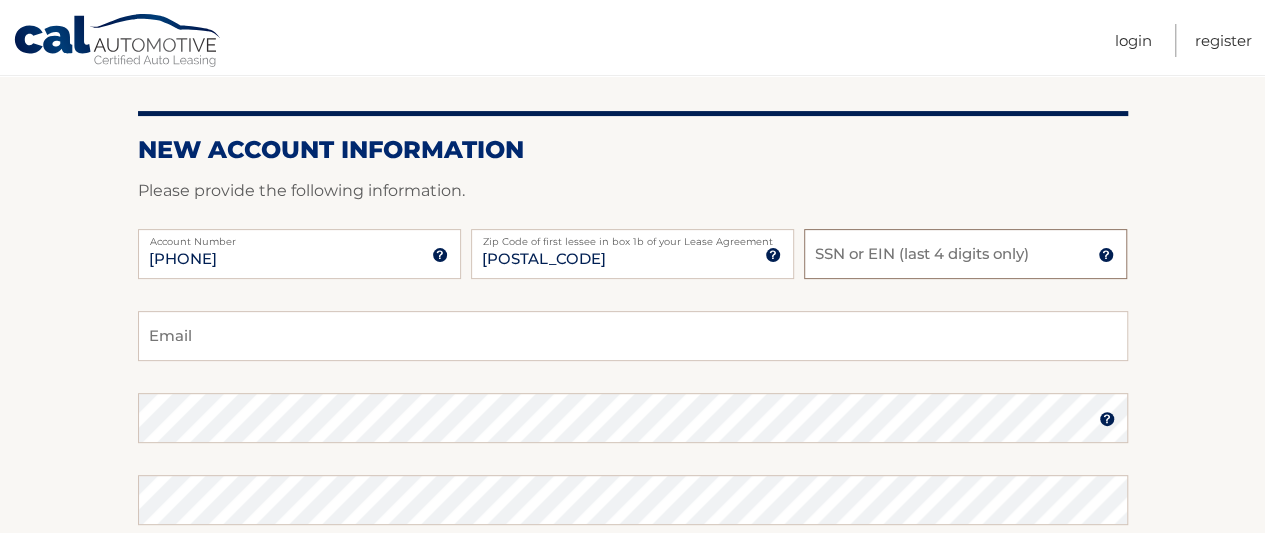 click on "SSN or EIN (last 4 digits only)" at bounding box center (965, 254) 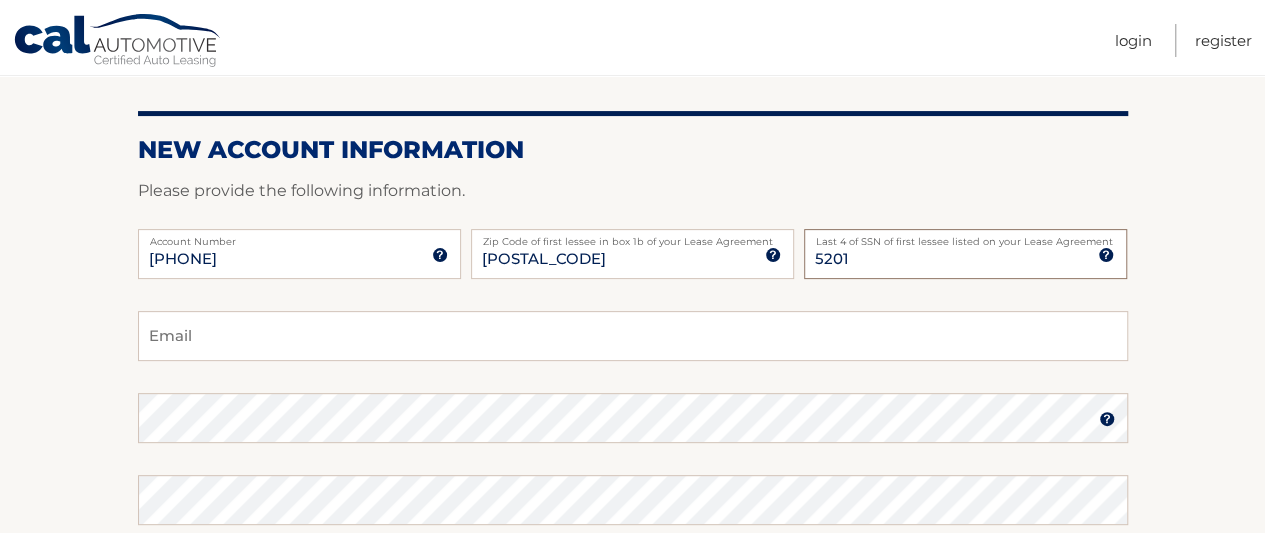 type on "5201" 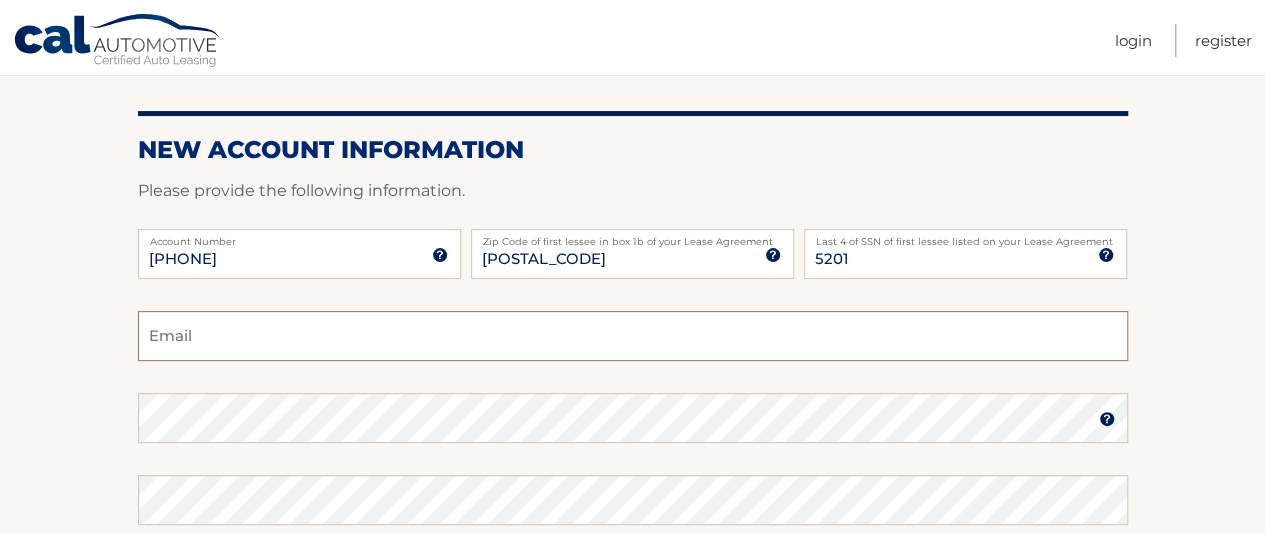 click on "Email" at bounding box center (633, 336) 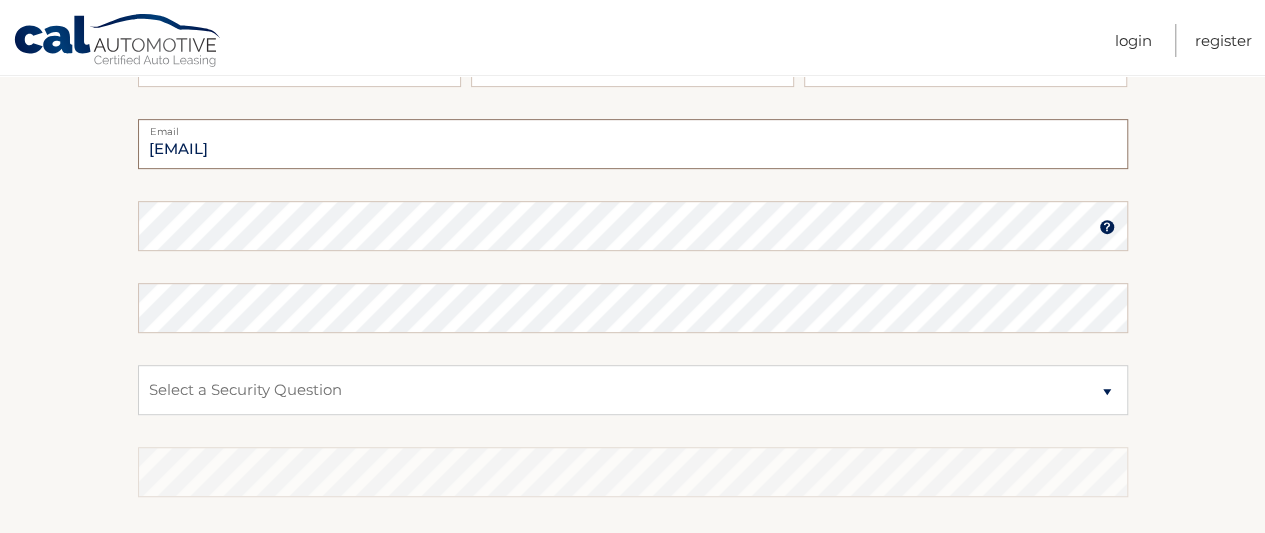 scroll, scrollTop: 400, scrollLeft: 0, axis: vertical 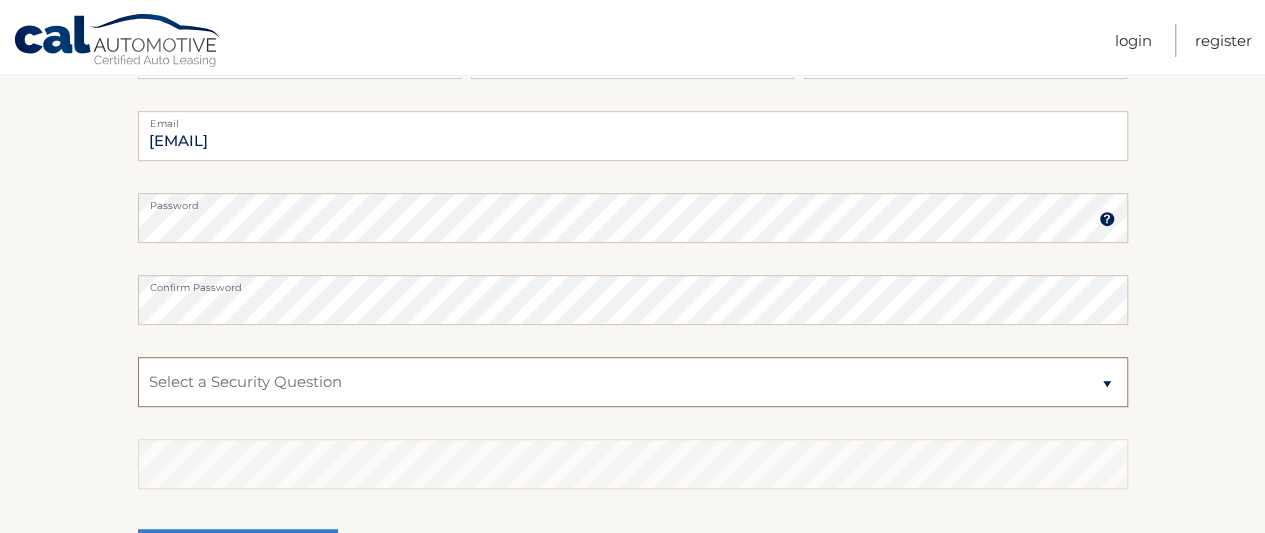 click on "Select a Security Question
What was the name of your elementary school?
What is your mother’s maiden name?
What street did you live on in the third grade?
In what city or town was your first job?
What was your childhood phone number including area code? (e.g., 000-000-0000)" at bounding box center (633, 382) 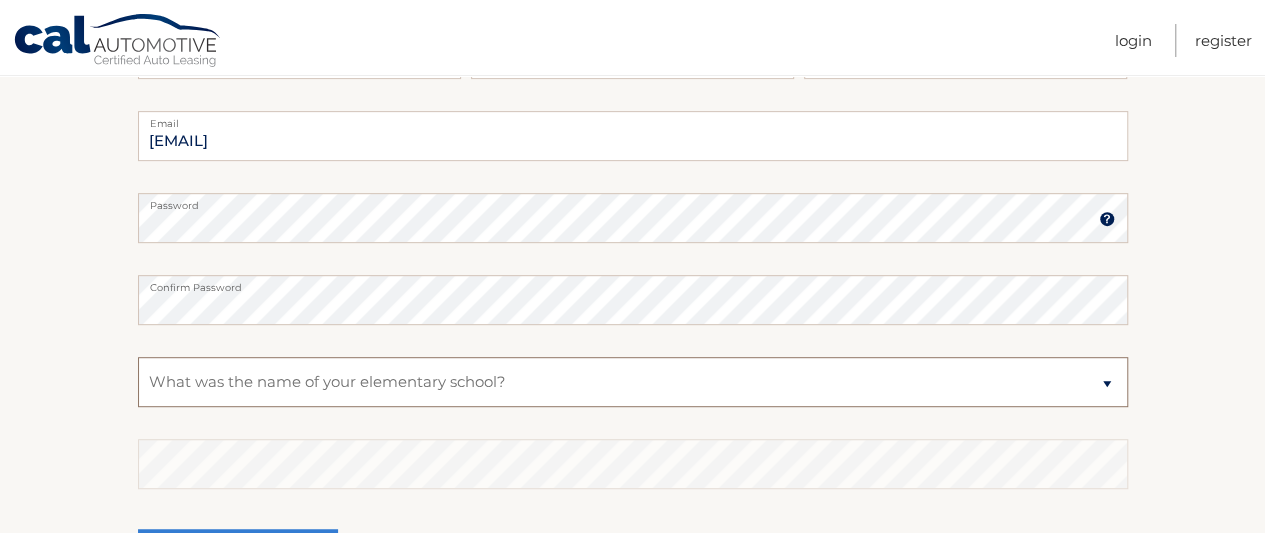 click on "Select a Security Question
What was the name of your elementary school?
What is your mother’s maiden name?
What street did you live on in the third grade?
In what city or town was your first job?
What was your childhood phone number including area code? (e.g., 000-000-0000)" at bounding box center [633, 382] 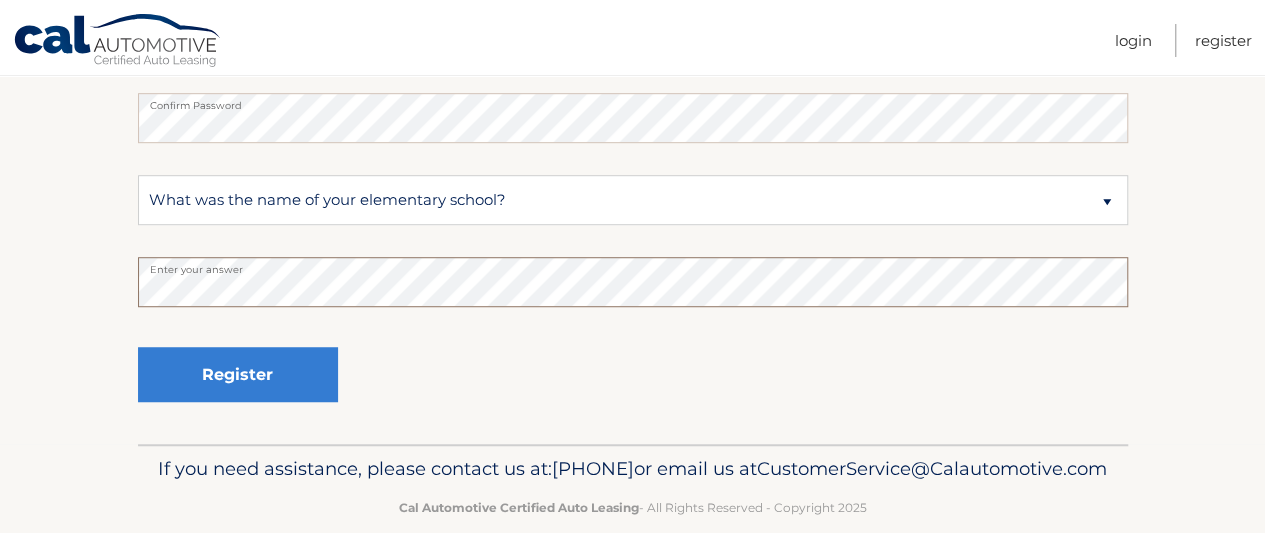 scroll, scrollTop: 596, scrollLeft: 0, axis: vertical 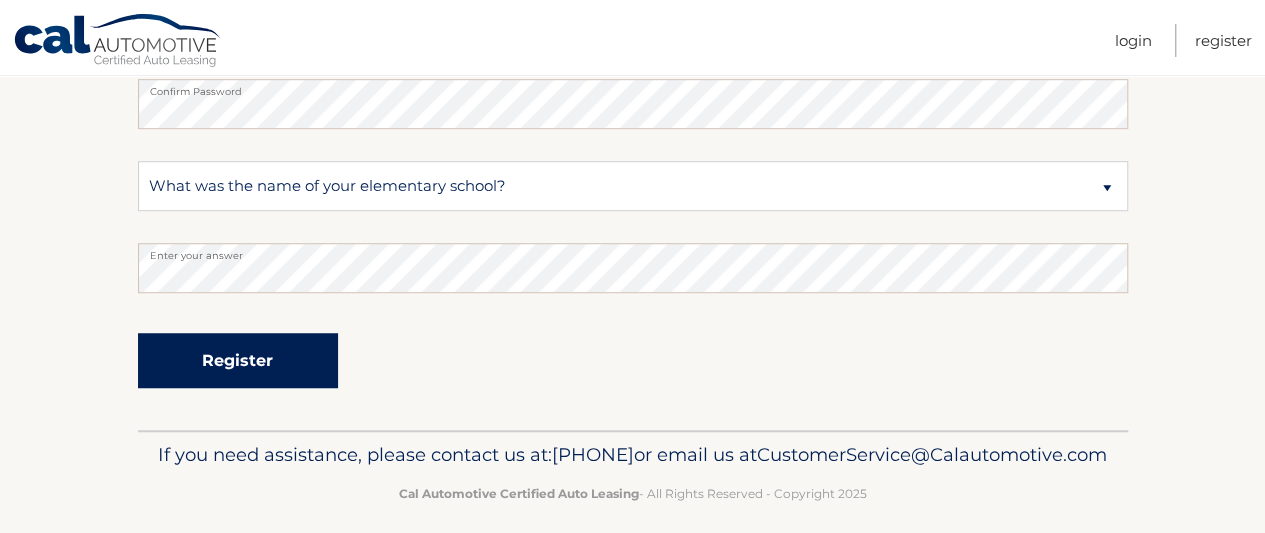 click on "Register" at bounding box center [238, 360] 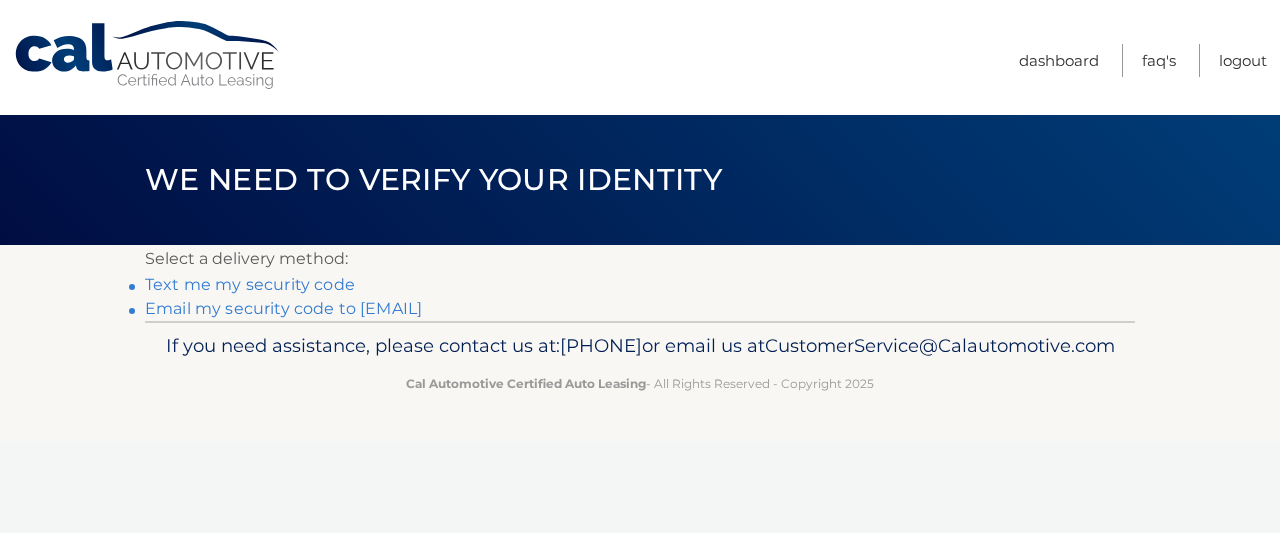 scroll, scrollTop: 0, scrollLeft: 0, axis: both 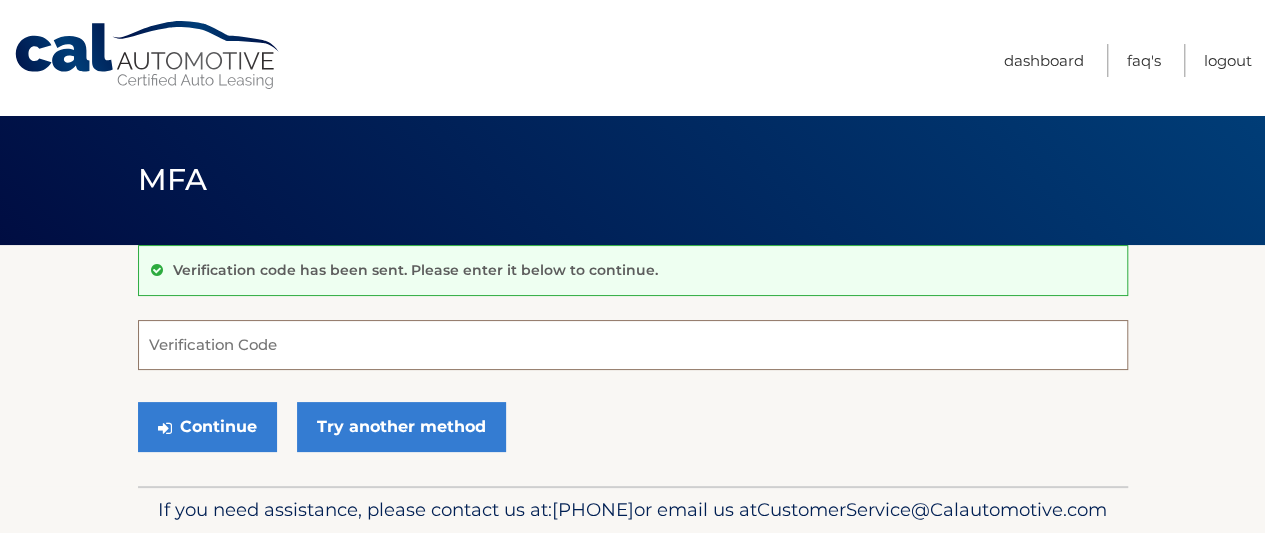 click on "Verification Code" at bounding box center (633, 345) 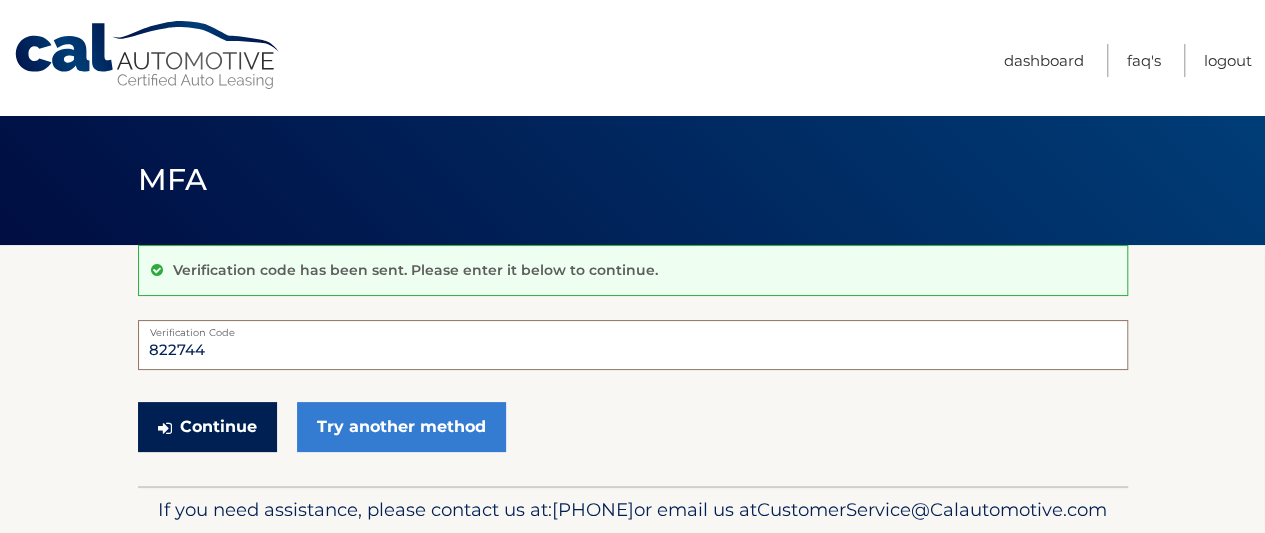 type on "822744" 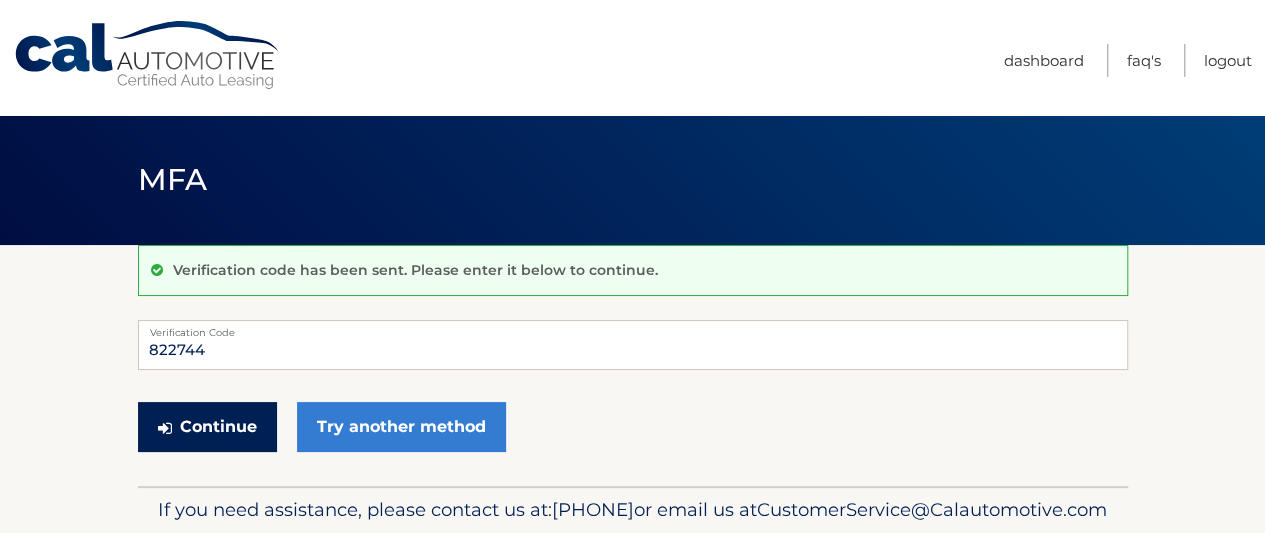 click on "Continue" at bounding box center (207, 427) 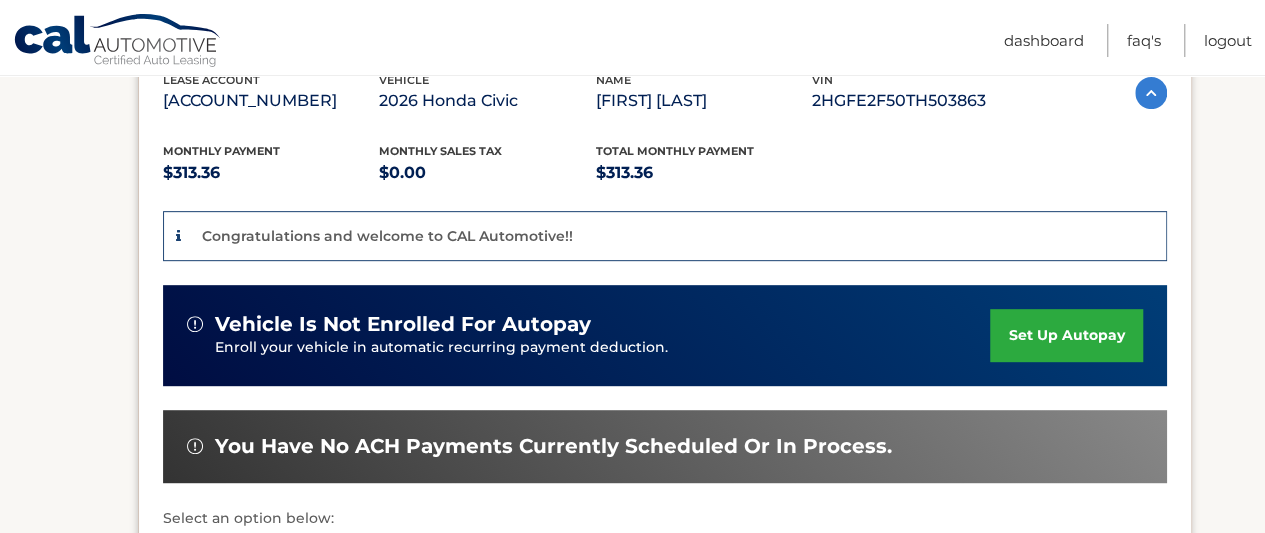scroll, scrollTop: 400, scrollLeft: 0, axis: vertical 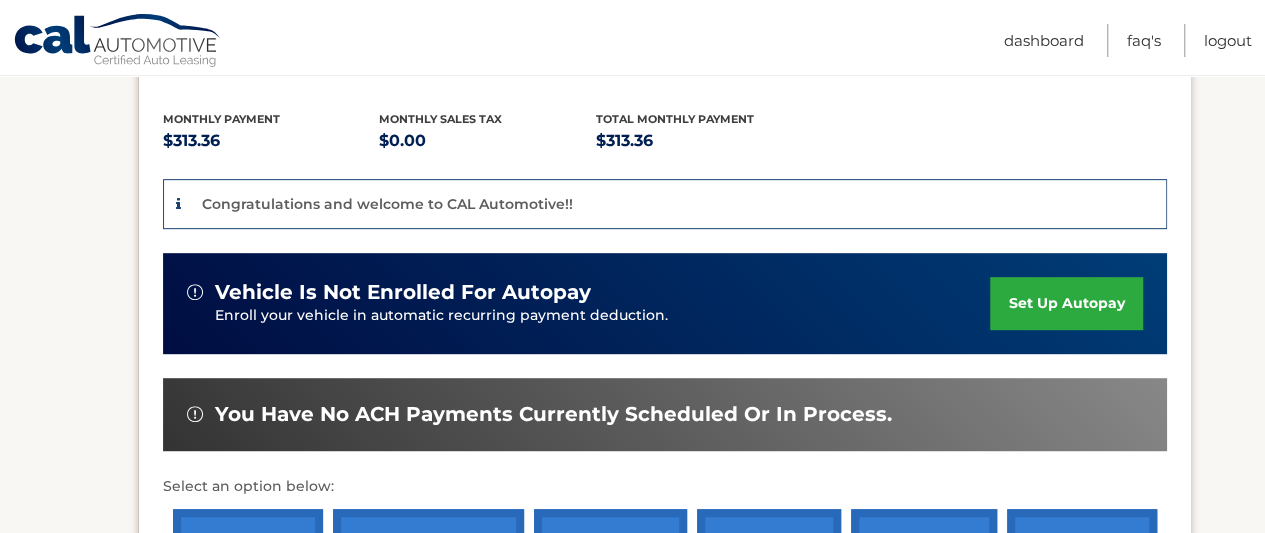 click on "set up autopay" at bounding box center (1066, 303) 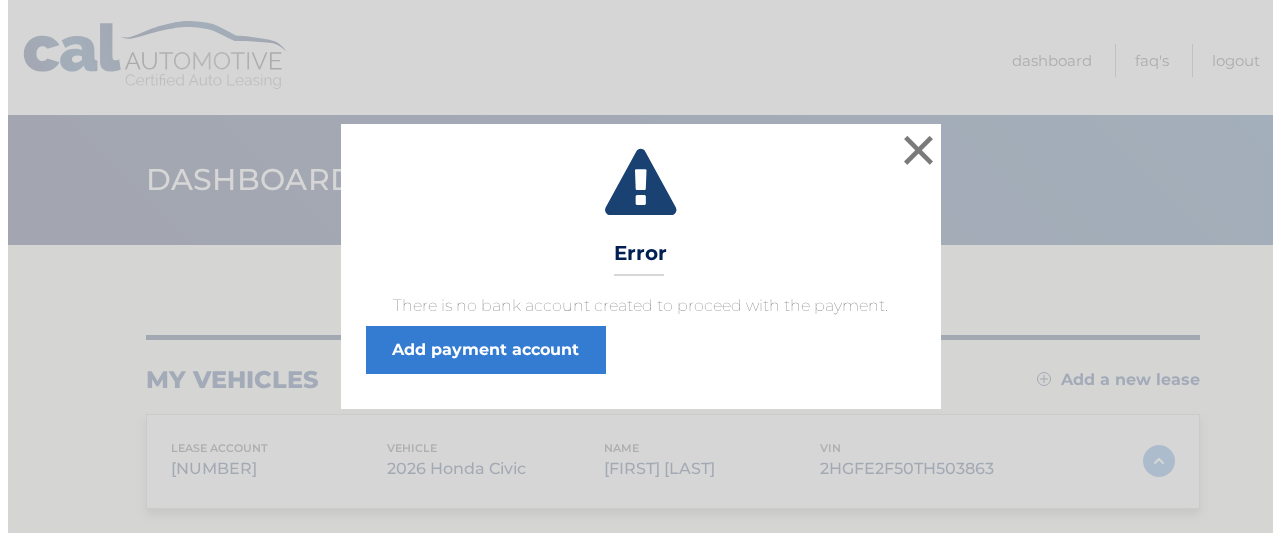 scroll, scrollTop: 0, scrollLeft: 0, axis: both 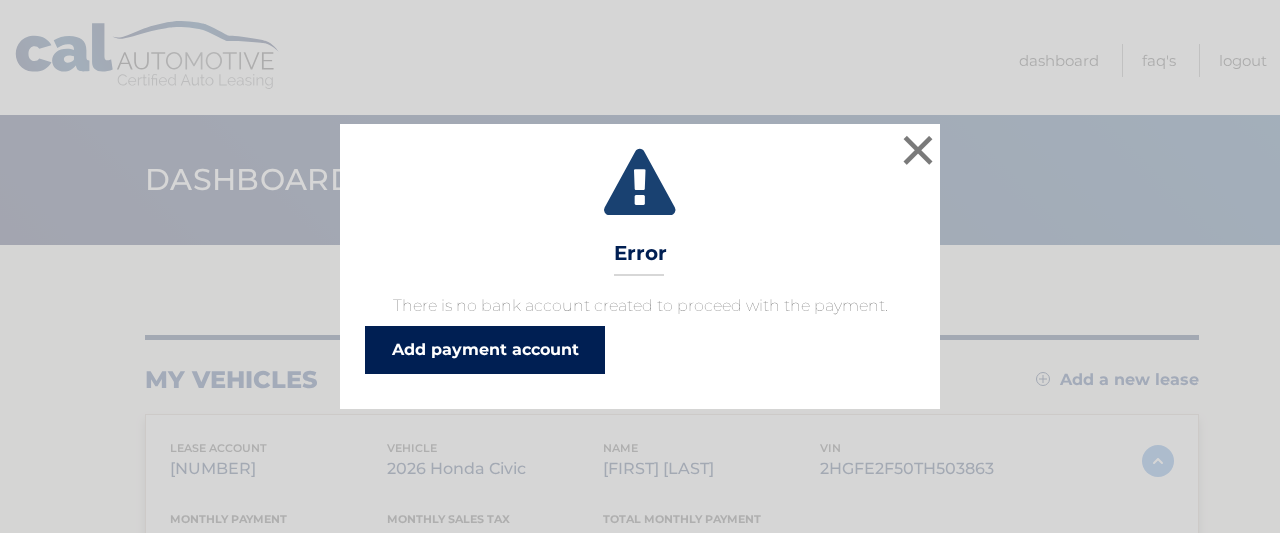 click on "Add payment account" at bounding box center [485, 350] 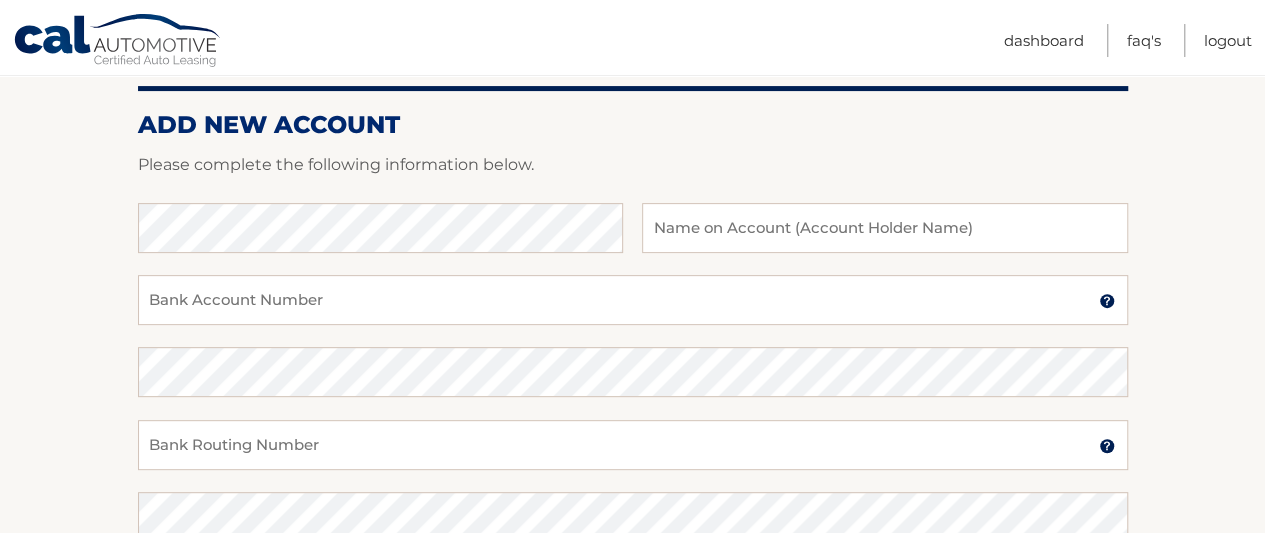 scroll, scrollTop: 200, scrollLeft: 0, axis: vertical 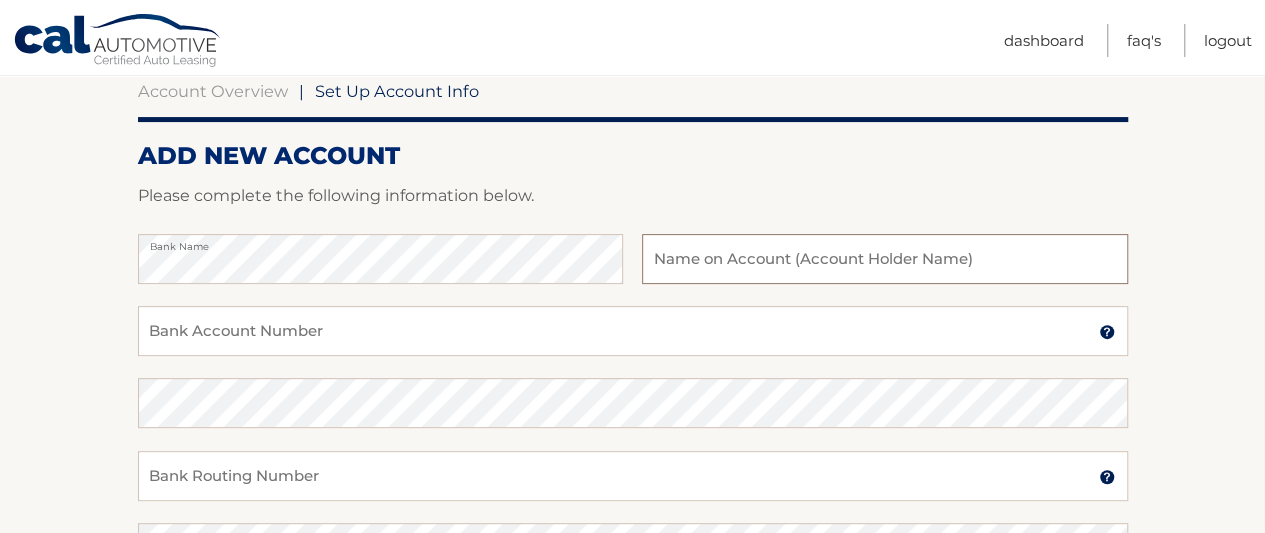 drag, startPoint x: 716, startPoint y: 258, endPoint x: 703, endPoint y: 261, distance: 13.341664 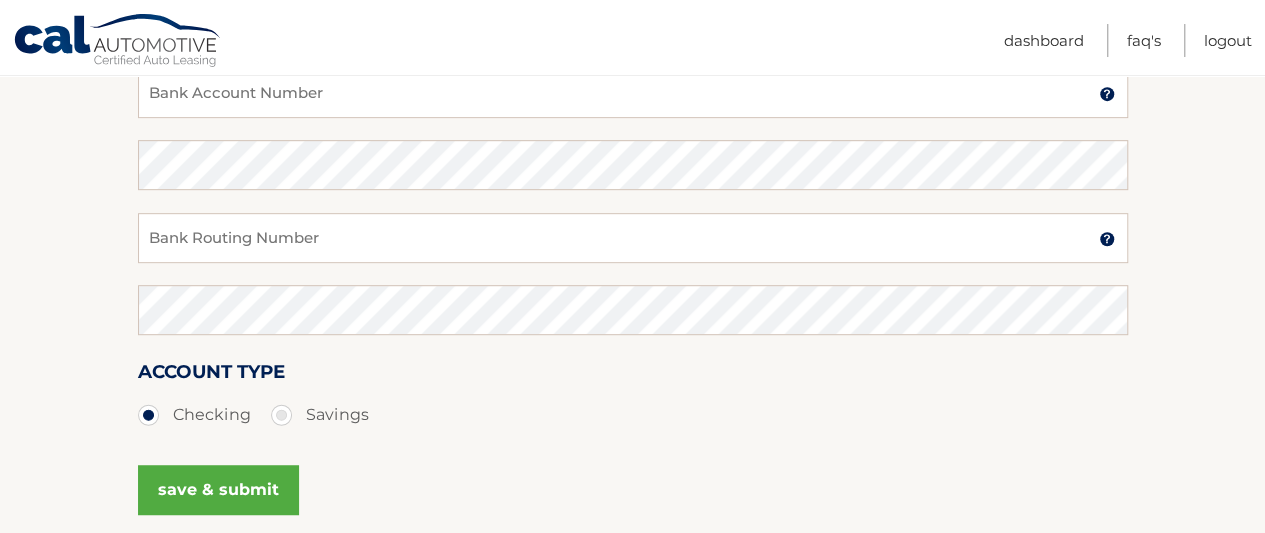 scroll, scrollTop: 300, scrollLeft: 0, axis: vertical 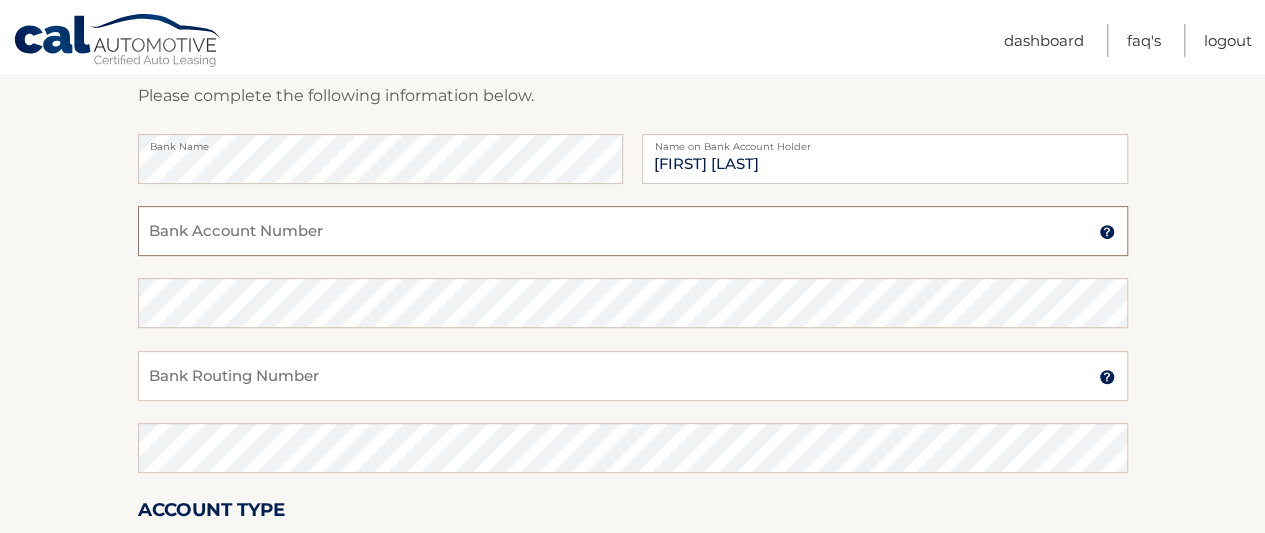 click on "Bank Account Number" at bounding box center [633, 231] 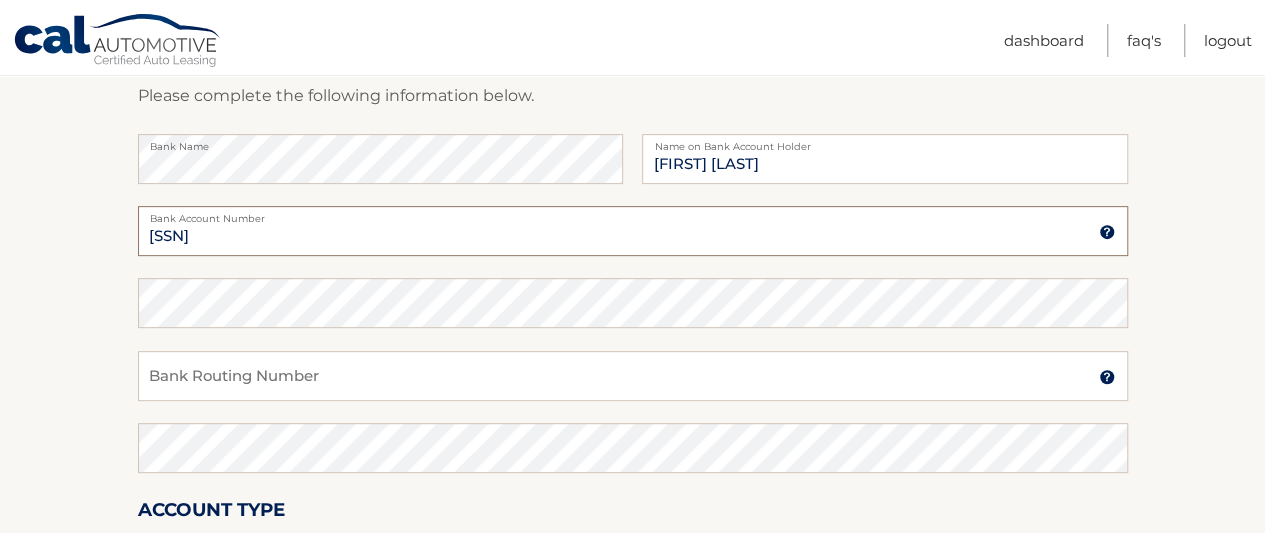 type on "[SSN]" 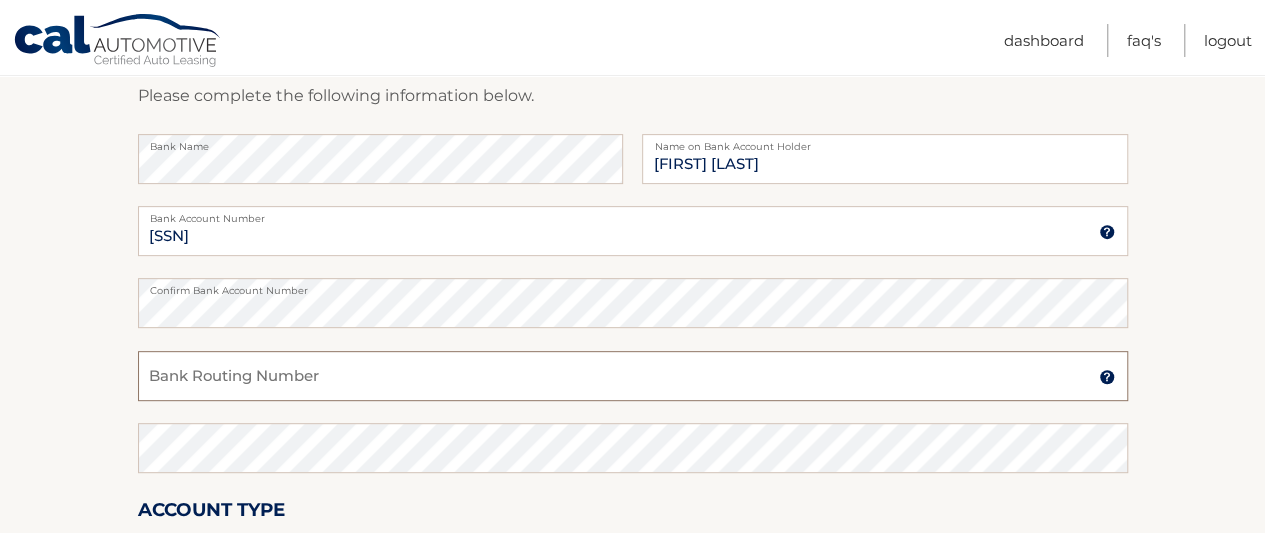 click on "Bank Routing Number" at bounding box center [633, 376] 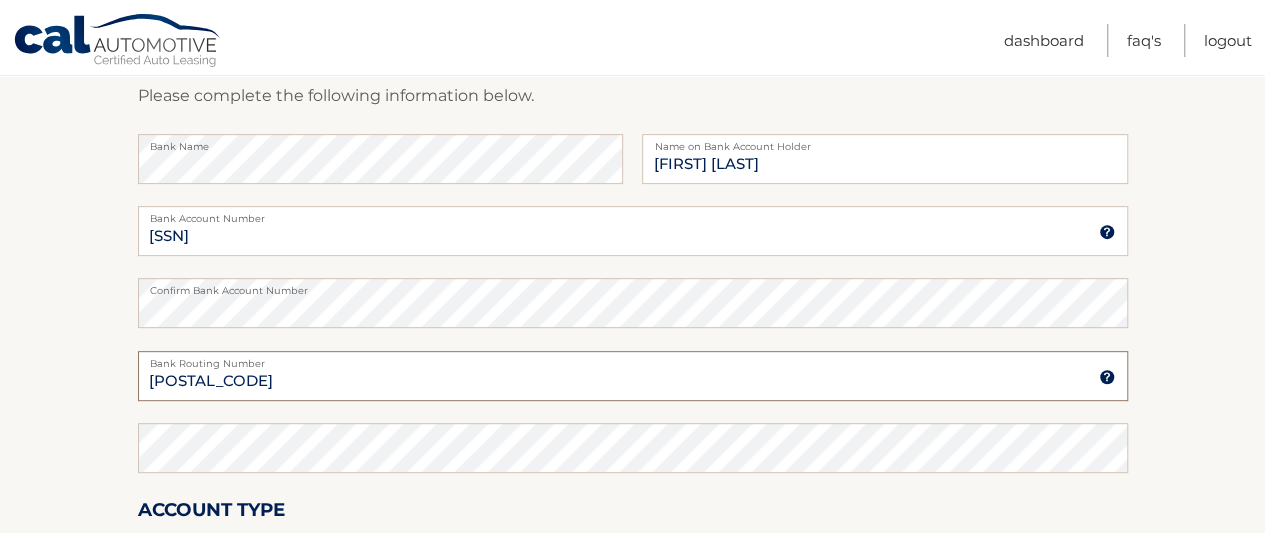 type on "[POSTAL_CODE]" 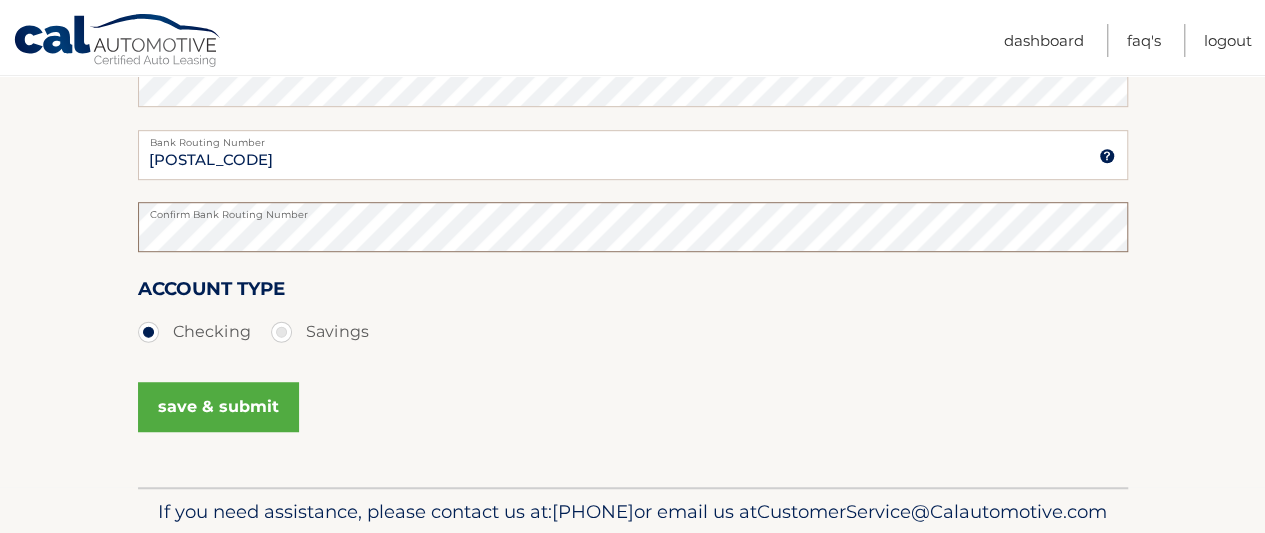 scroll, scrollTop: 528, scrollLeft: 0, axis: vertical 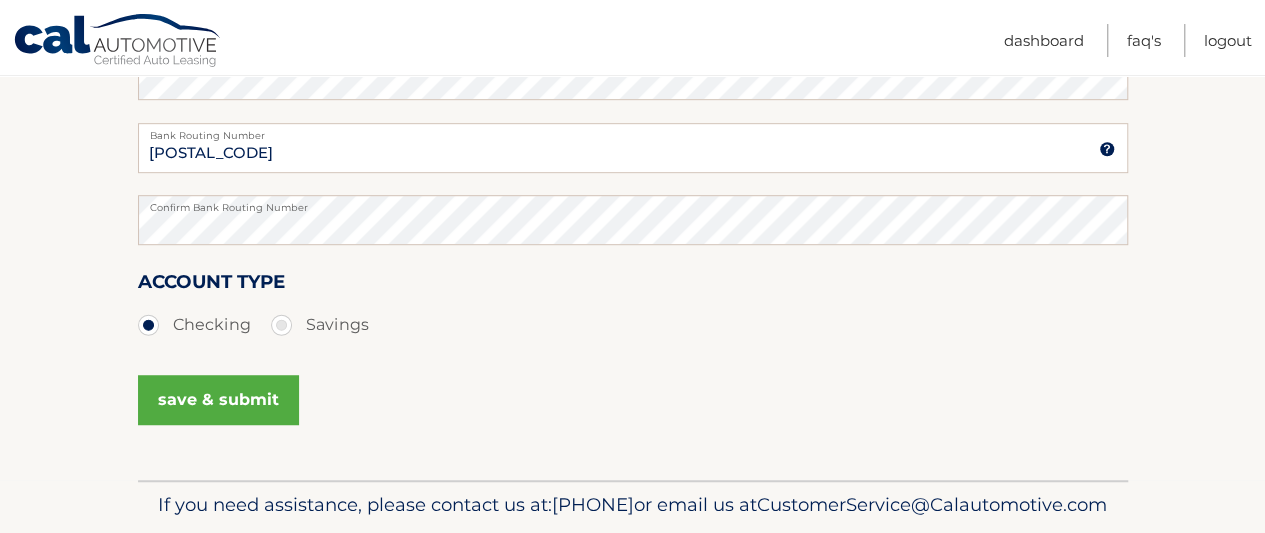 click on "save & submit" at bounding box center (218, 400) 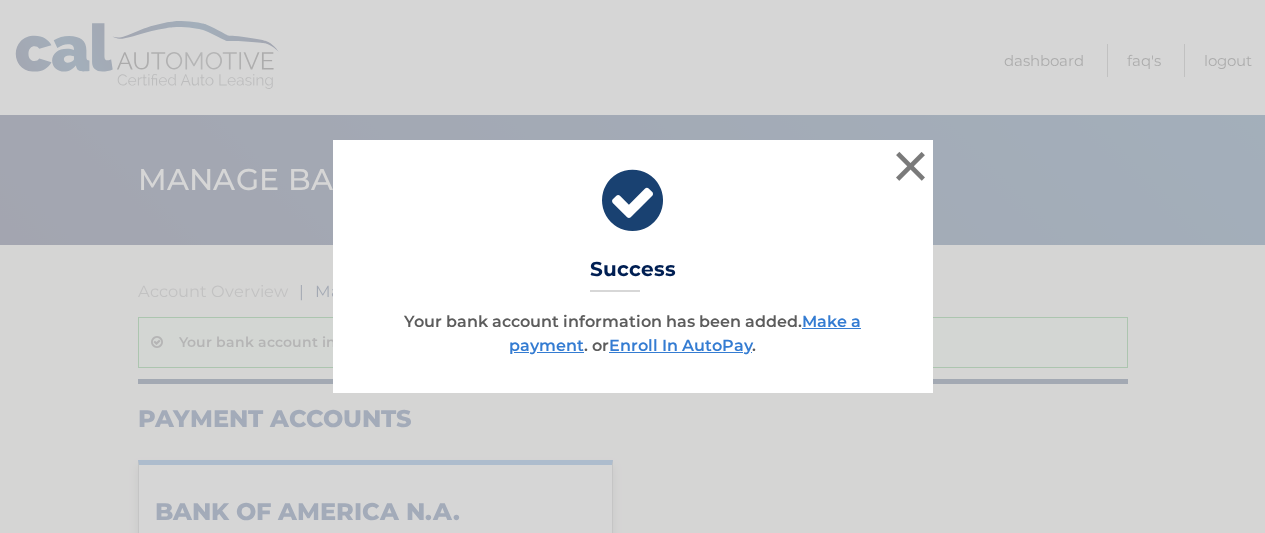 scroll, scrollTop: 0, scrollLeft: 0, axis: both 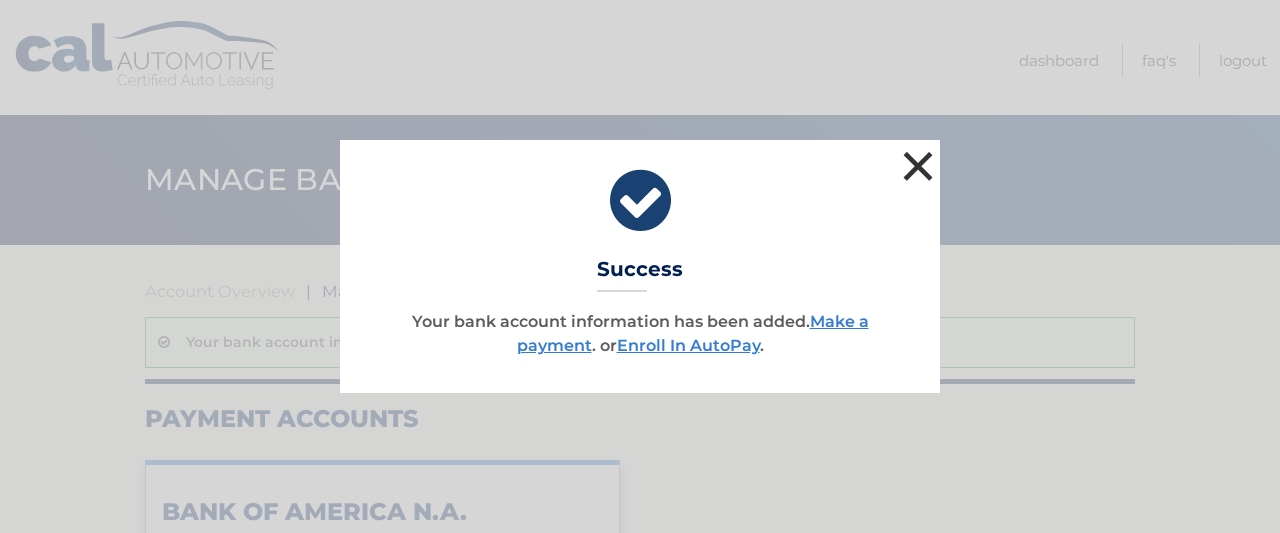 click on "×" at bounding box center [918, 166] 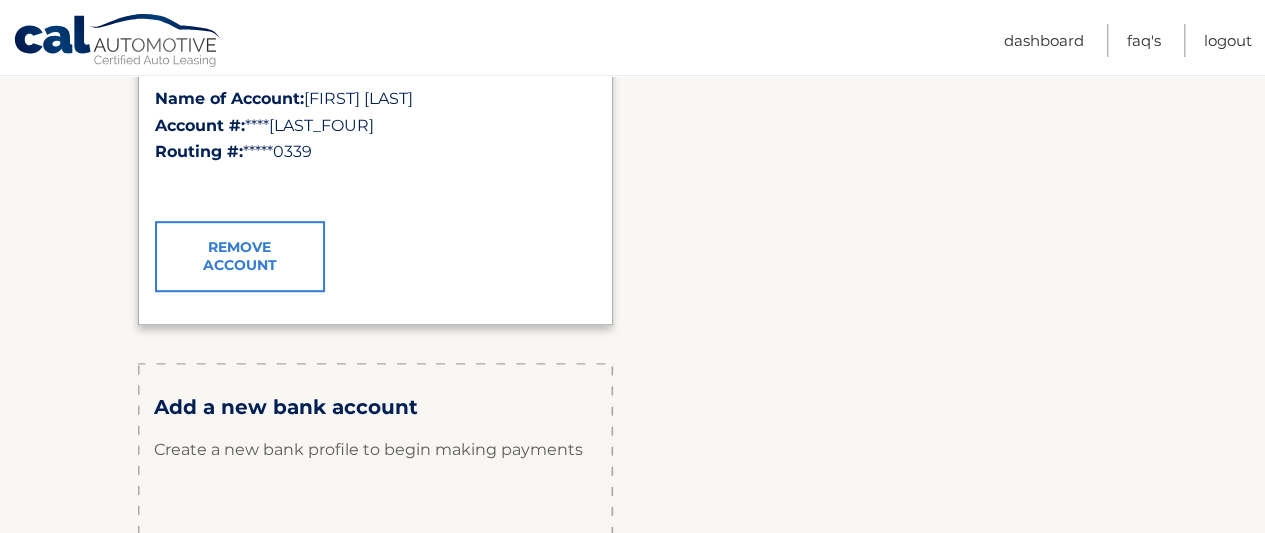 scroll, scrollTop: 0, scrollLeft: 0, axis: both 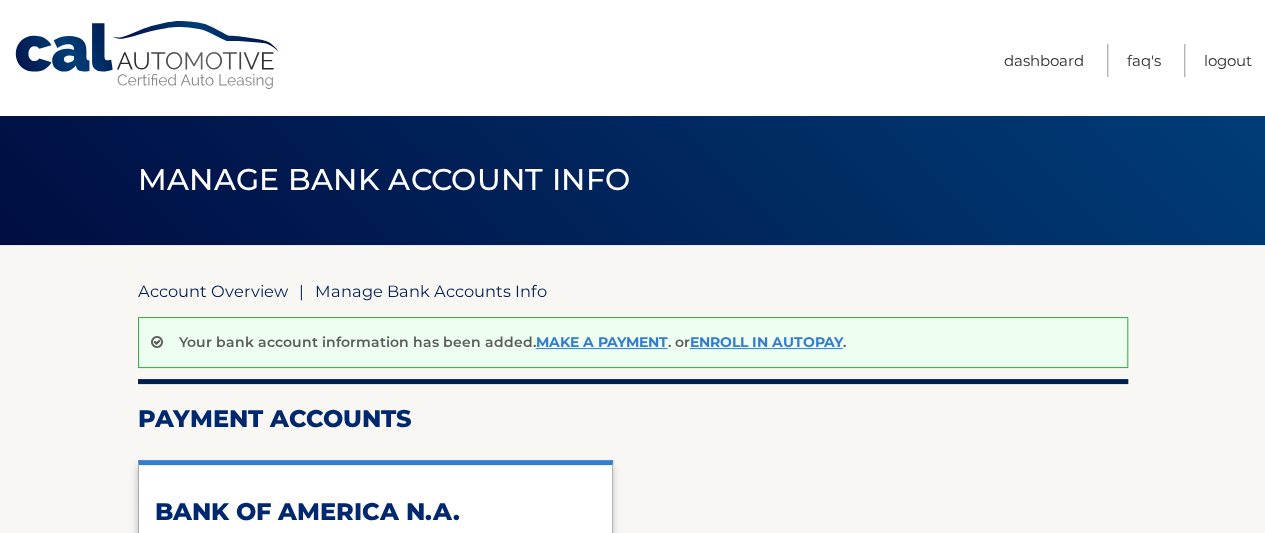 click on "Account Overview" at bounding box center (213, 291) 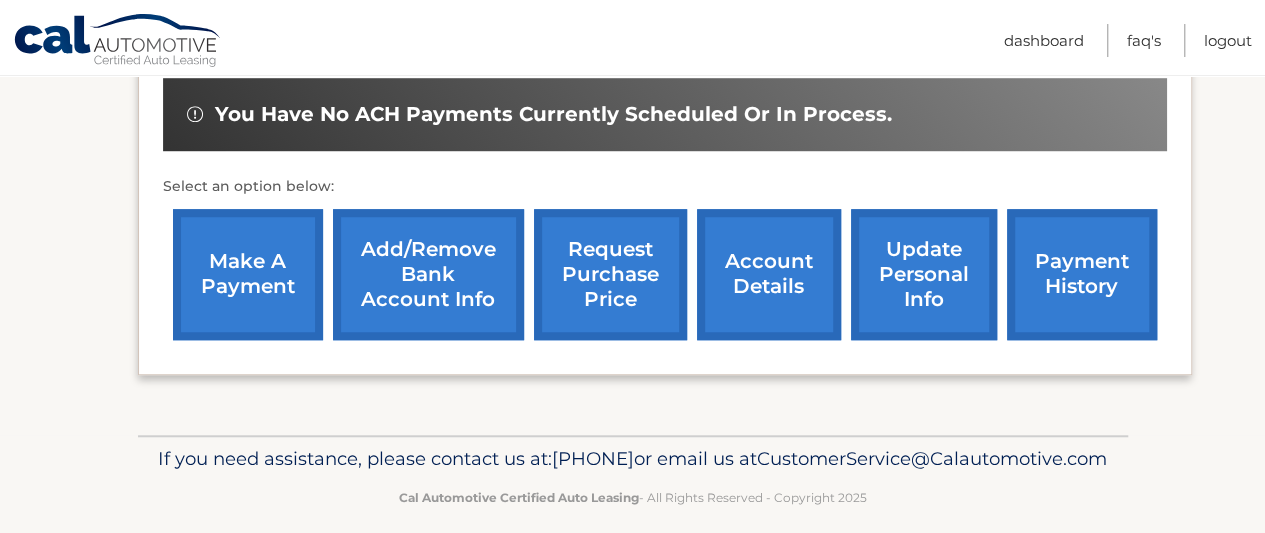 scroll, scrollTop: 600, scrollLeft: 0, axis: vertical 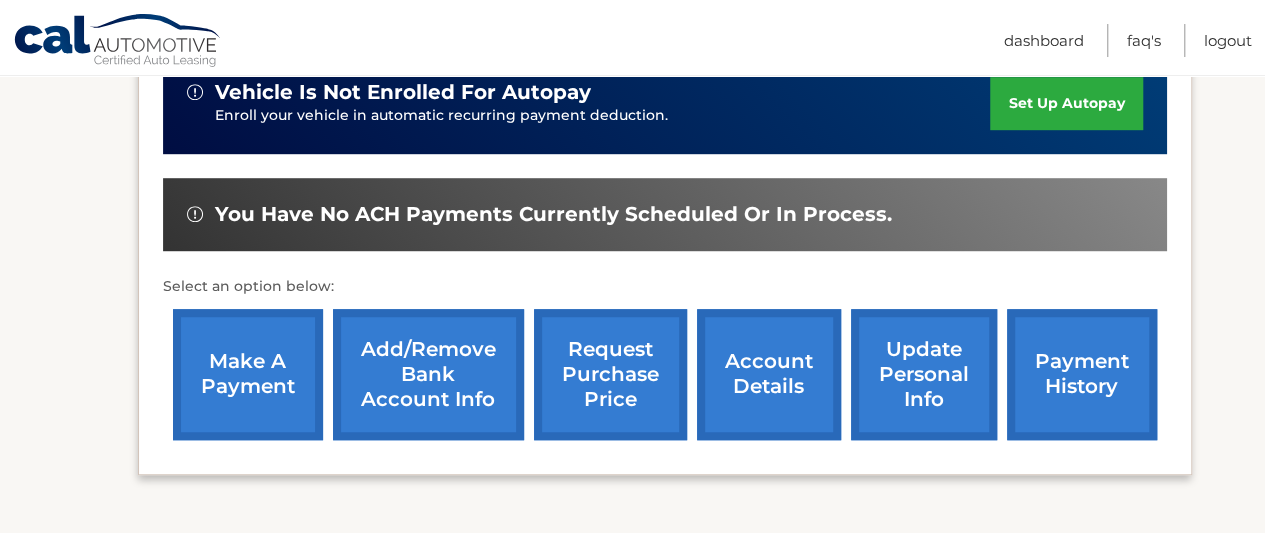 click on "set up autopay" at bounding box center (1066, 103) 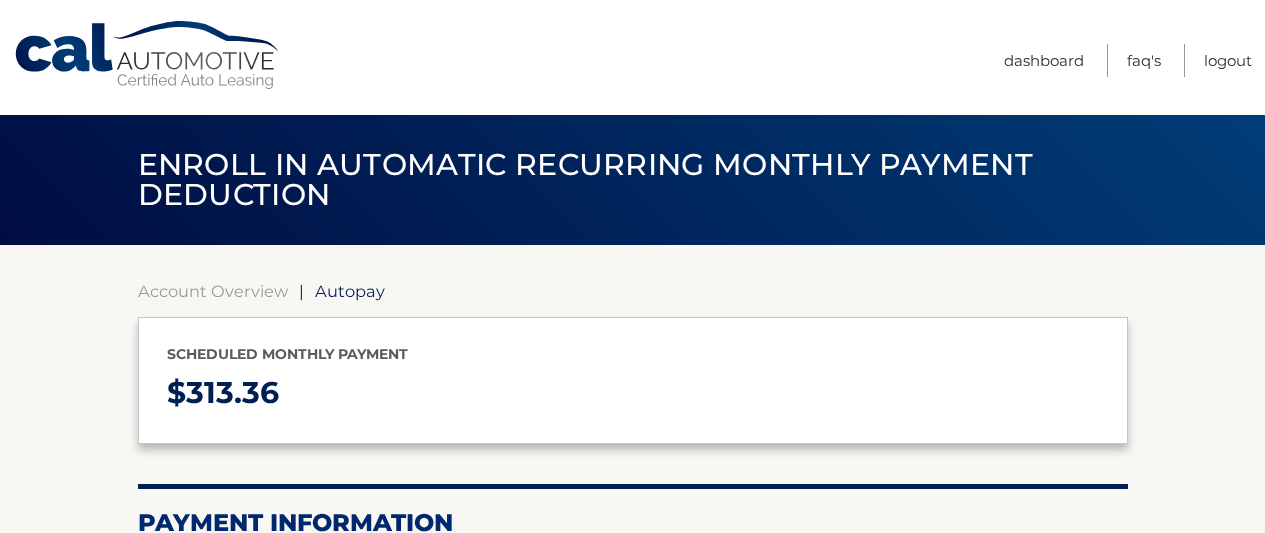select on "ZjI0N2M5MGMtMTE1MS00YjdmLWJkNjAtMTMwNGRhZGIxY2Fl" 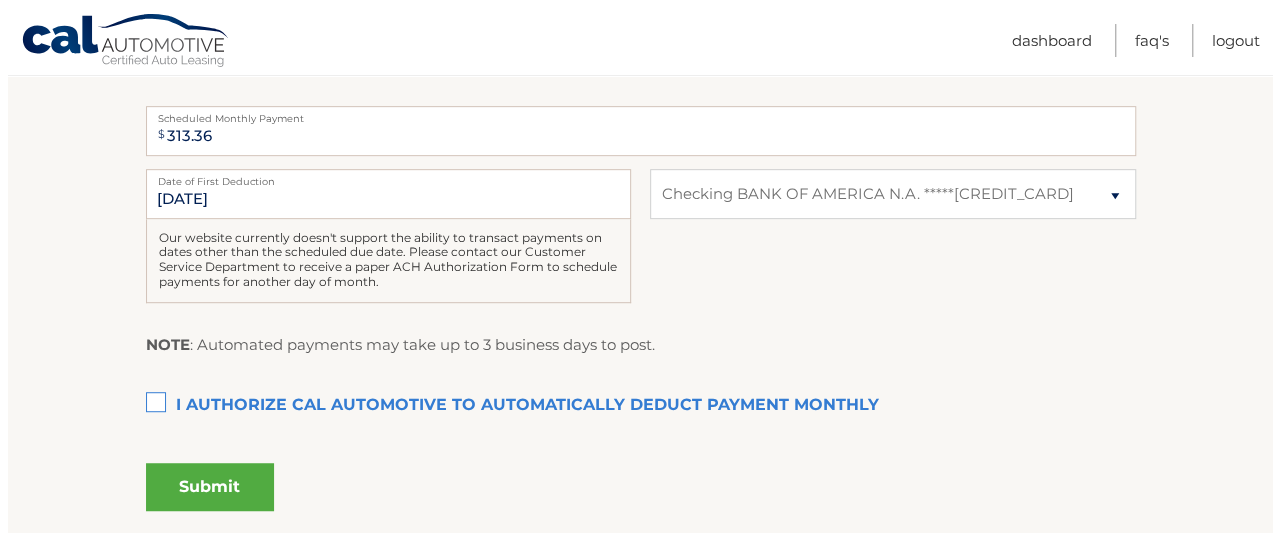 scroll, scrollTop: 500, scrollLeft: 0, axis: vertical 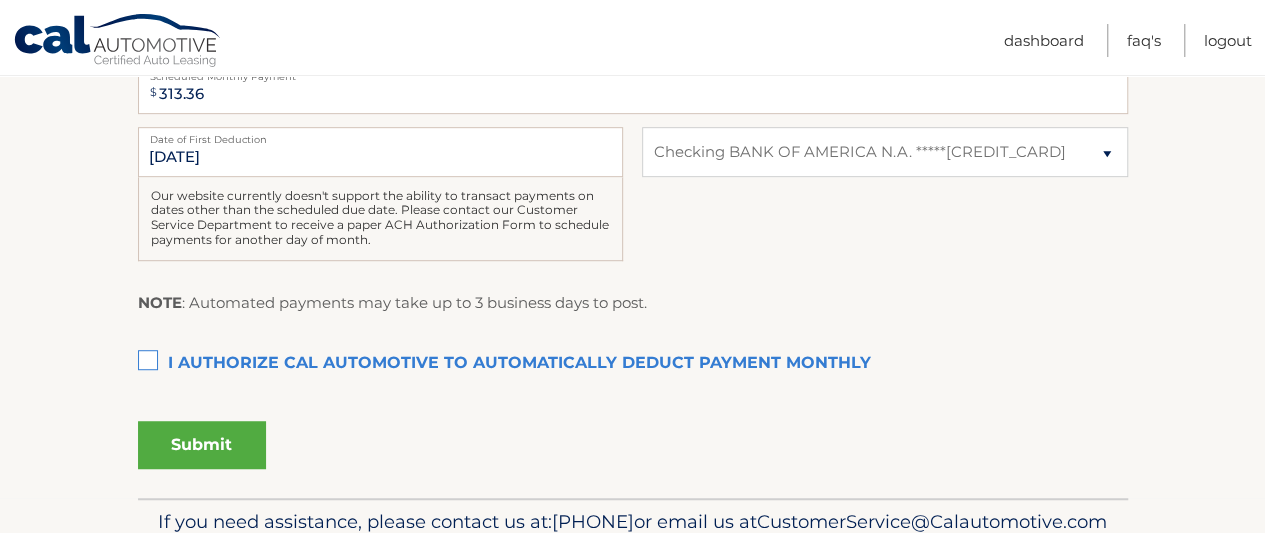 click on "I authorize cal automotive to automatically deduct payment monthly
This checkbox must be checked" at bounding box center [633, 364] 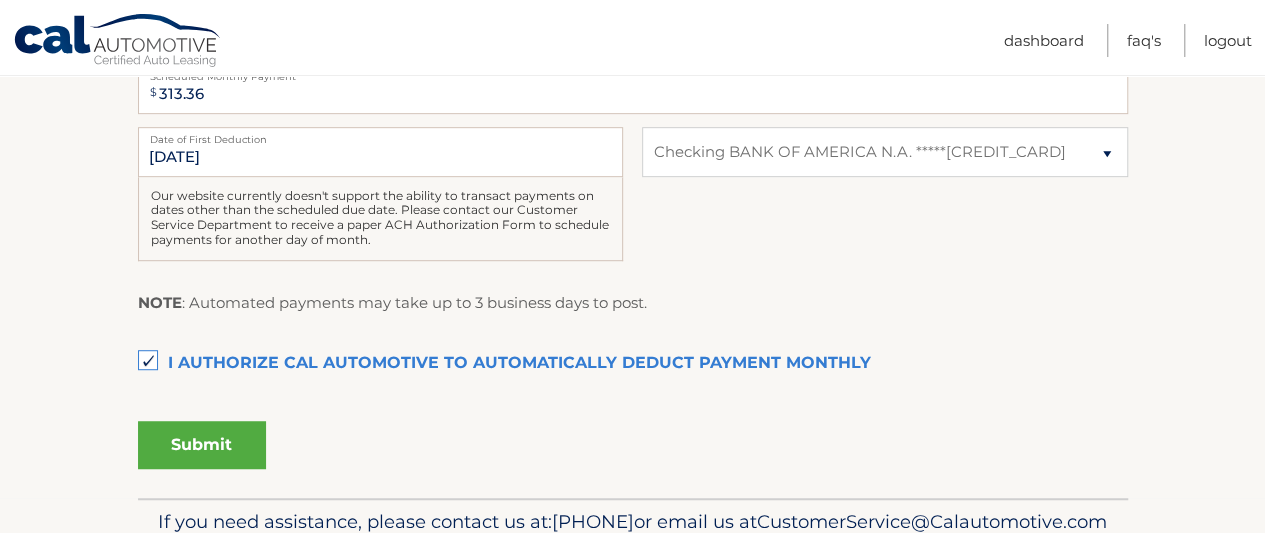 click on "Submit" at bounding box center (202, 445) 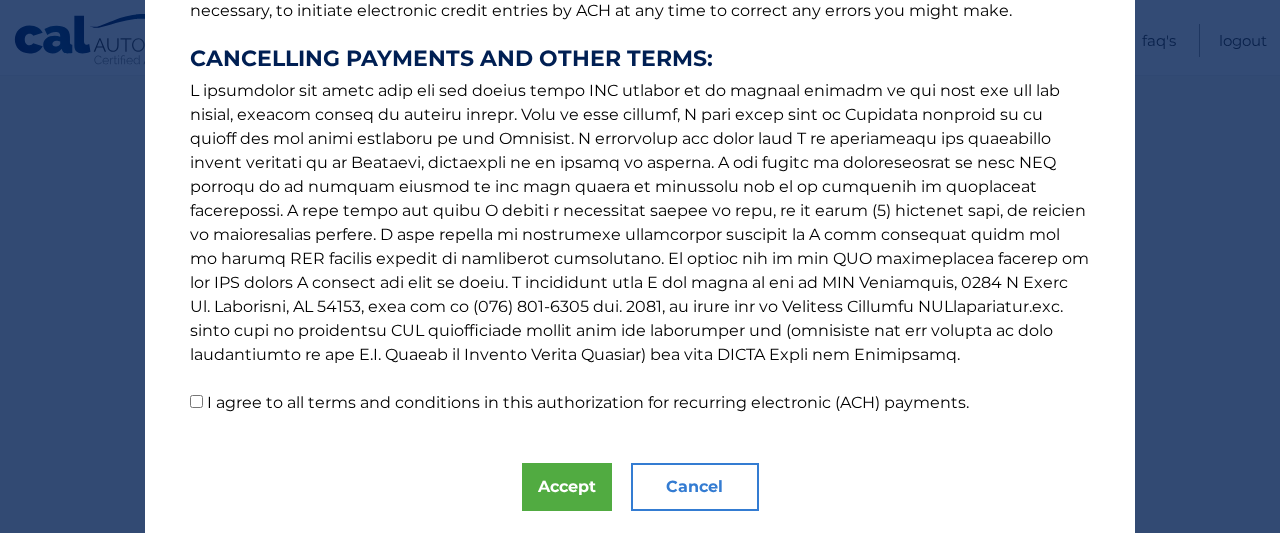 scroll, scrollTop: 435, scrollLeft: 0, axis: vertical 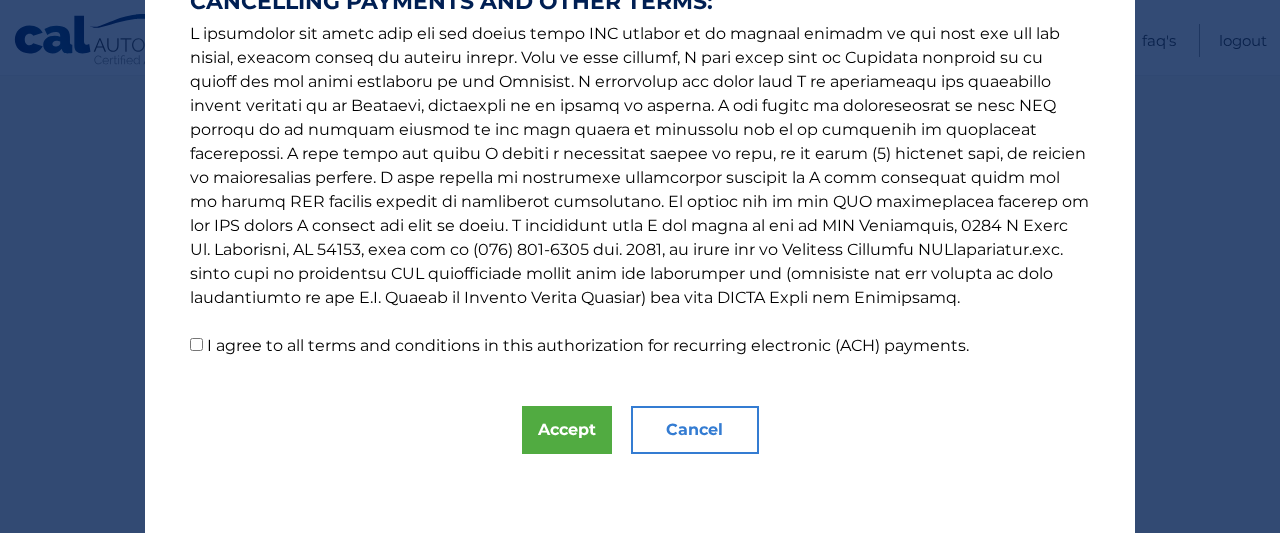 click on "I agree to all terms and conditions in this authorization for recurring electronic (ACH) payments." at bounding box center (196, 344) 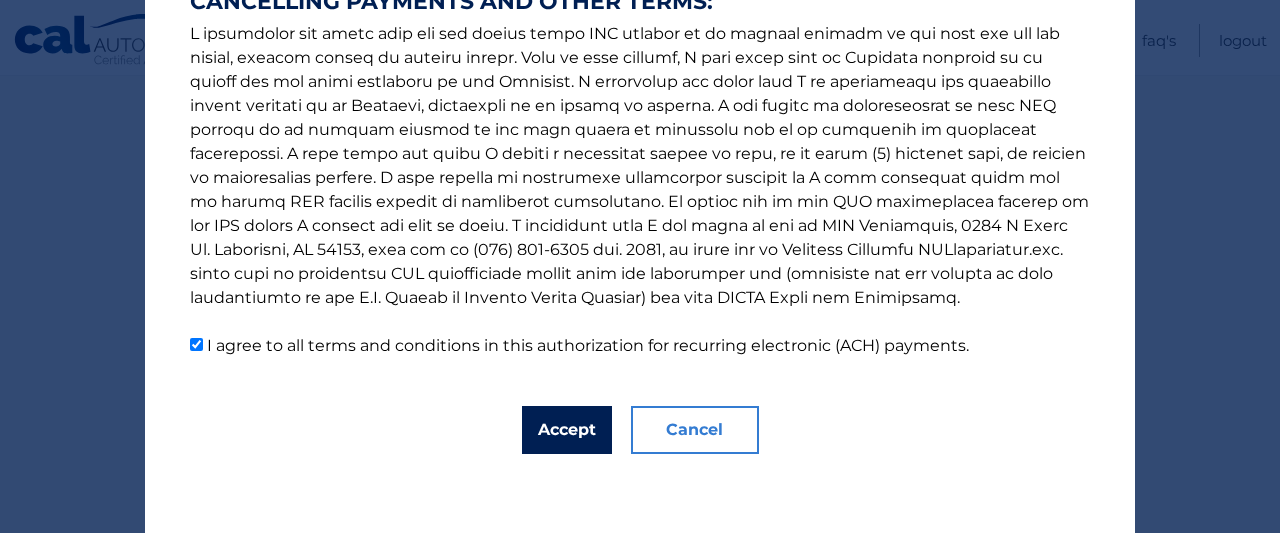 click on "Accept" at bounding box center (567, 430) 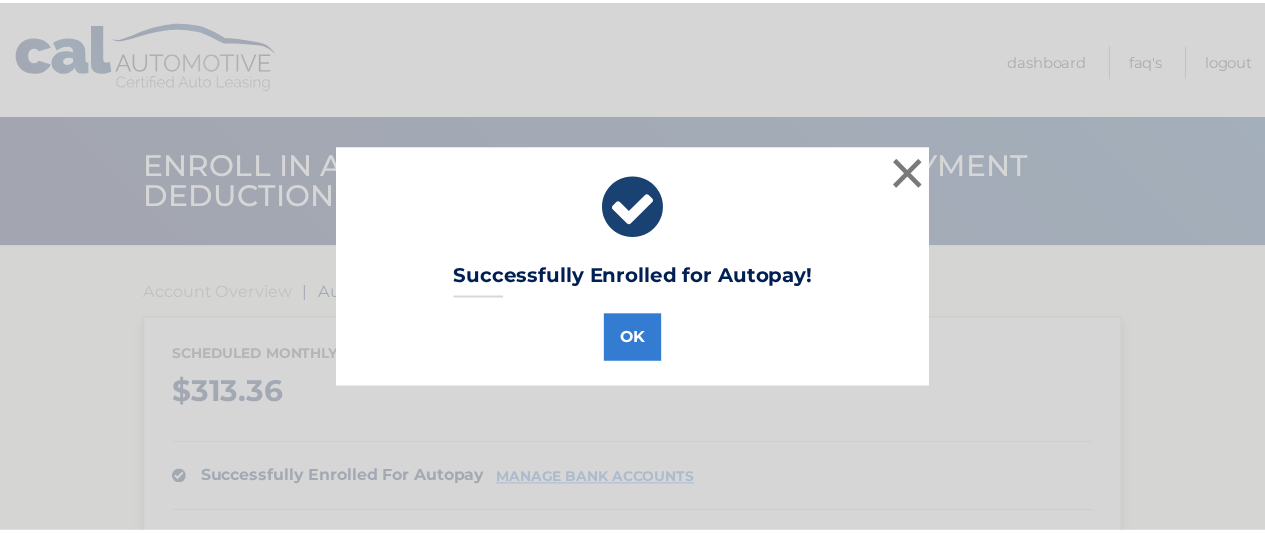 scroll, scrollTop: 0, scrollLeft: 0, axis: both 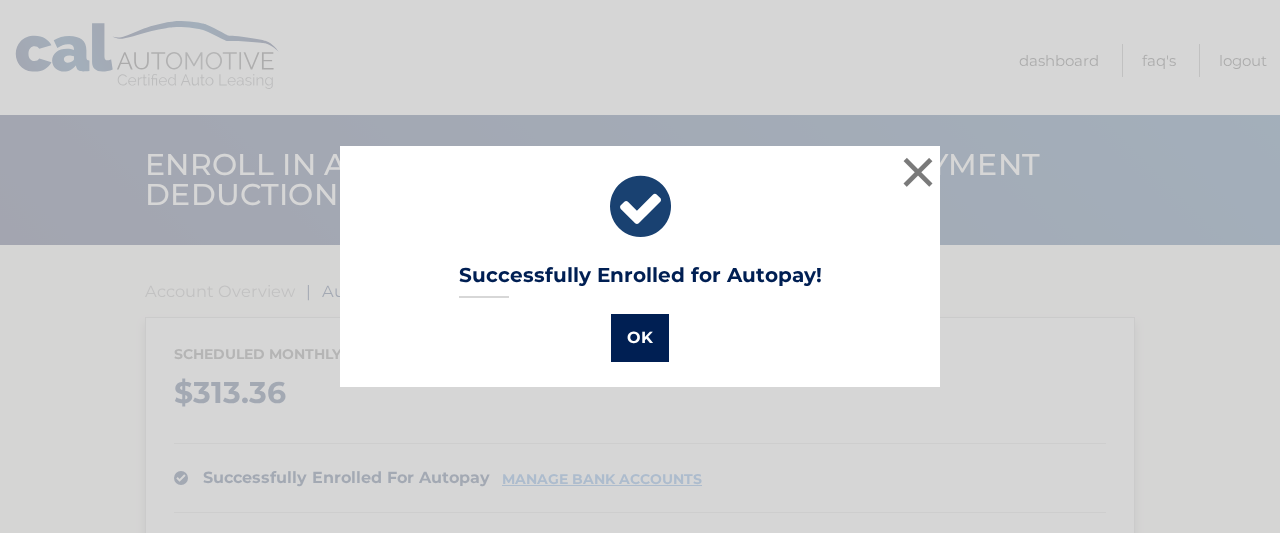 click on "OK" at bounding box center [640, 338] 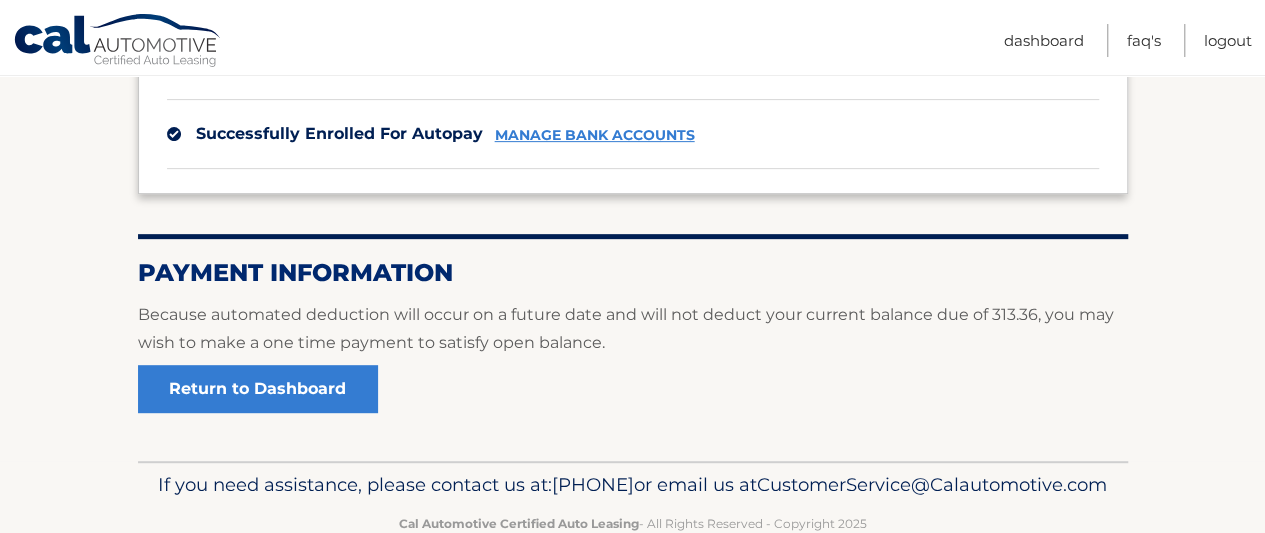 scroll, scrollTop: 400, scrollLeft: 0, axis: vertical 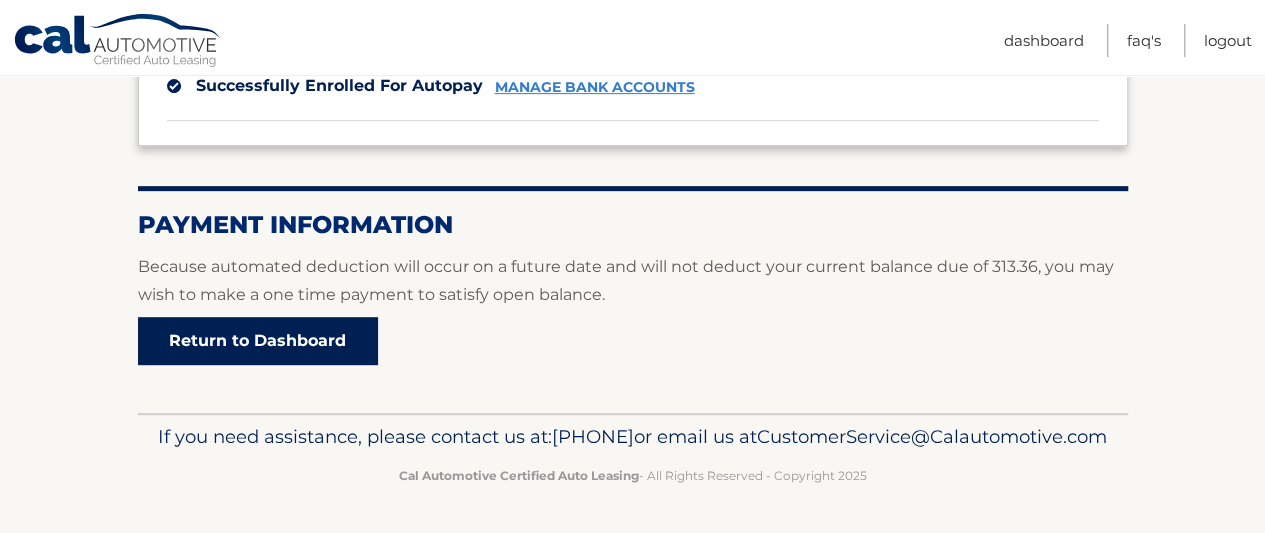 click on "Return to Dashboard" at bounding box center [258, 341] 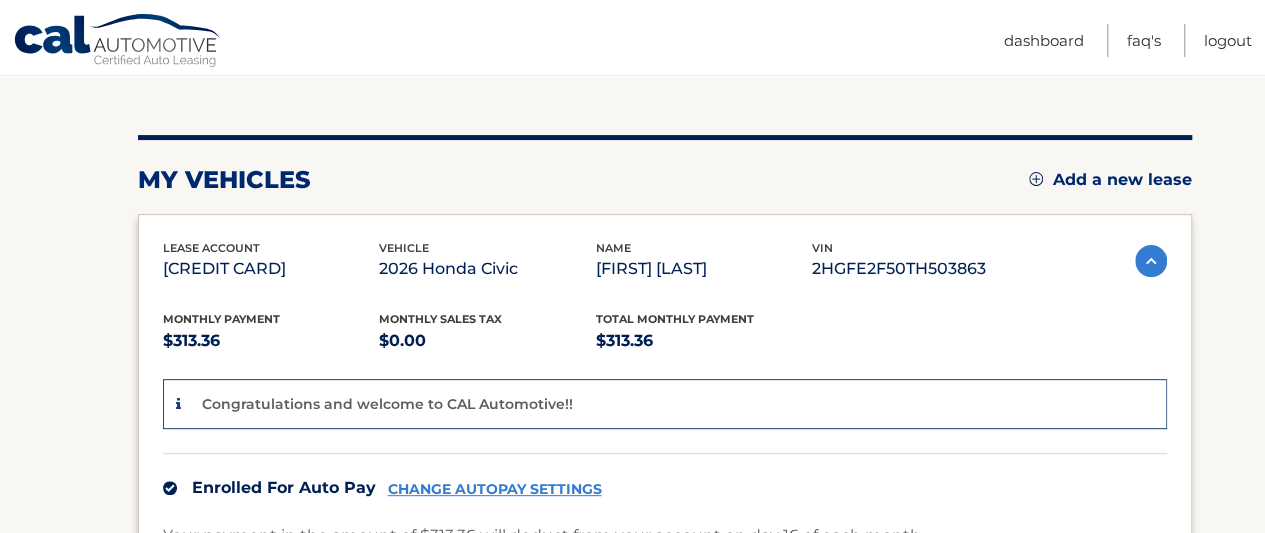 scroll, scrollTop: 0, scrollLeft: 0, axis: both 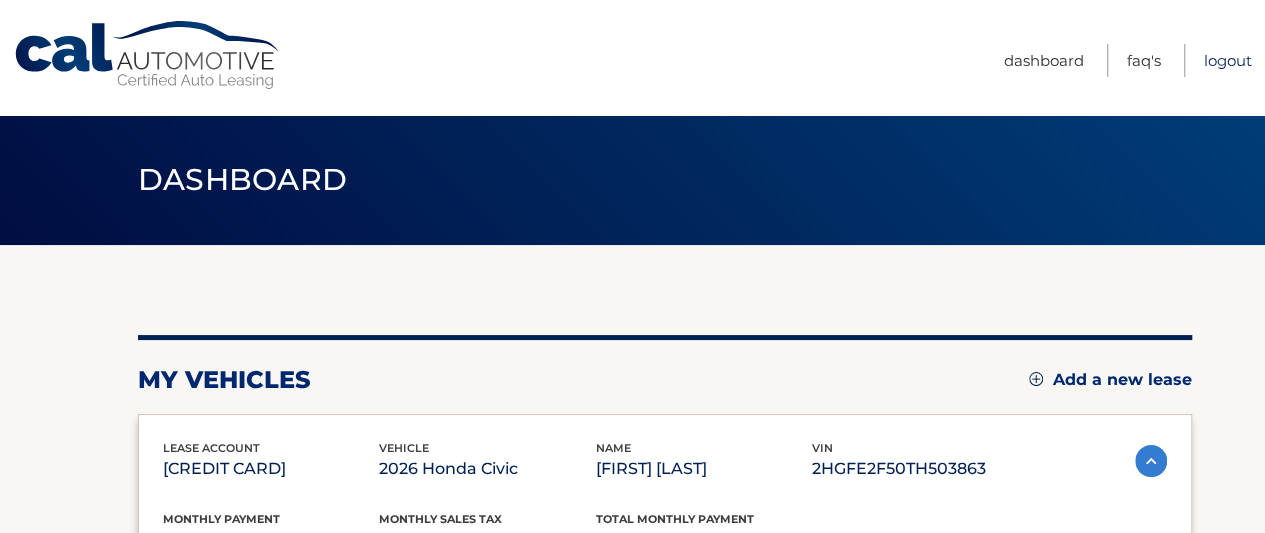 click on "Logout" at bounding box center (1228, 60) 